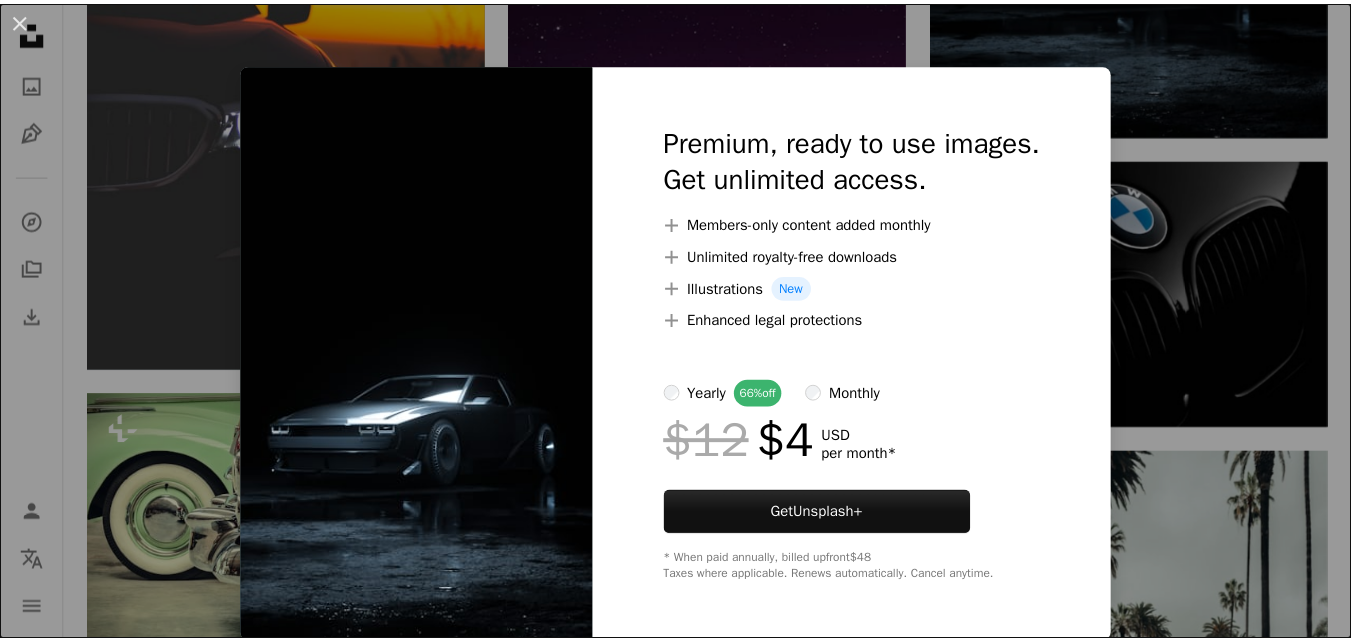 scroll, scrollTop: 2040, scrollLeft: 0, axis: vertical 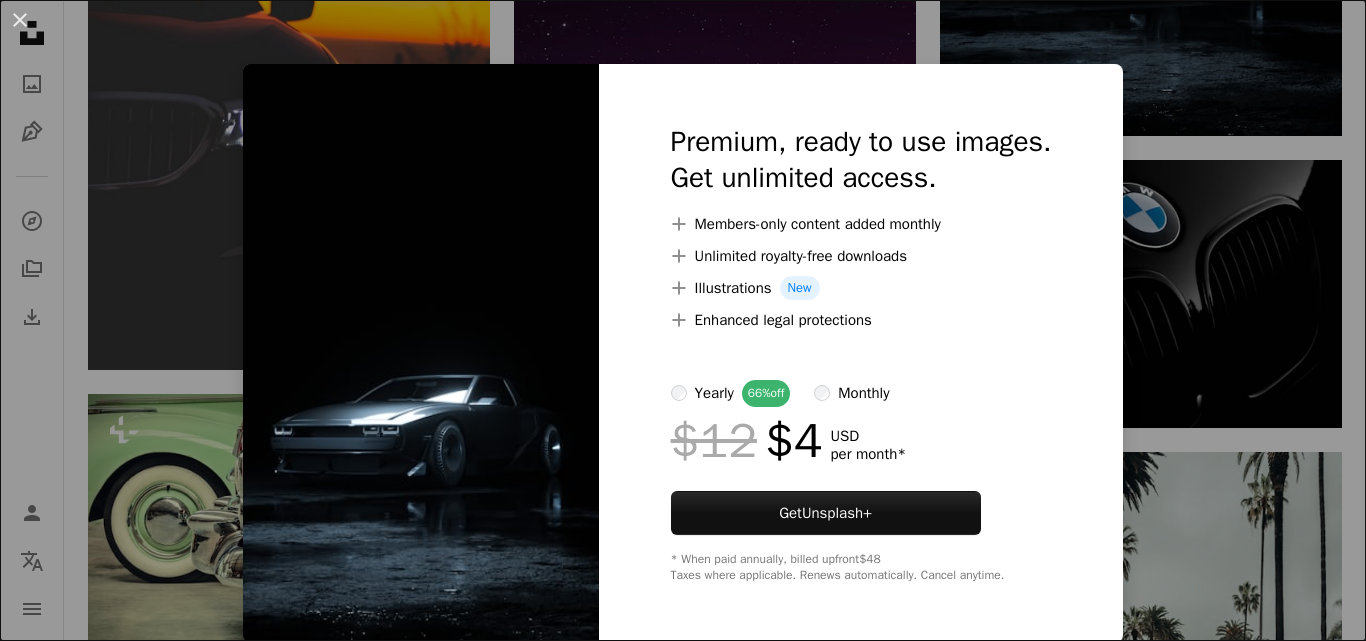 click on "An X shape Premium, ready to use images. Get unlimited access. A plus sign Members-only content added monthly A plus sign Unlimited royalty-free downloads A plus sign Illustrations  New A plus sign Enhanced legal protections yearly 66%  off monthly $12   $4 USD per month * Get  Unsplash+ * When paid annually, billed upfront  $48 Taxes where applicable. Renews automatically. Cancel anytime." at bounding box center [683, 320] 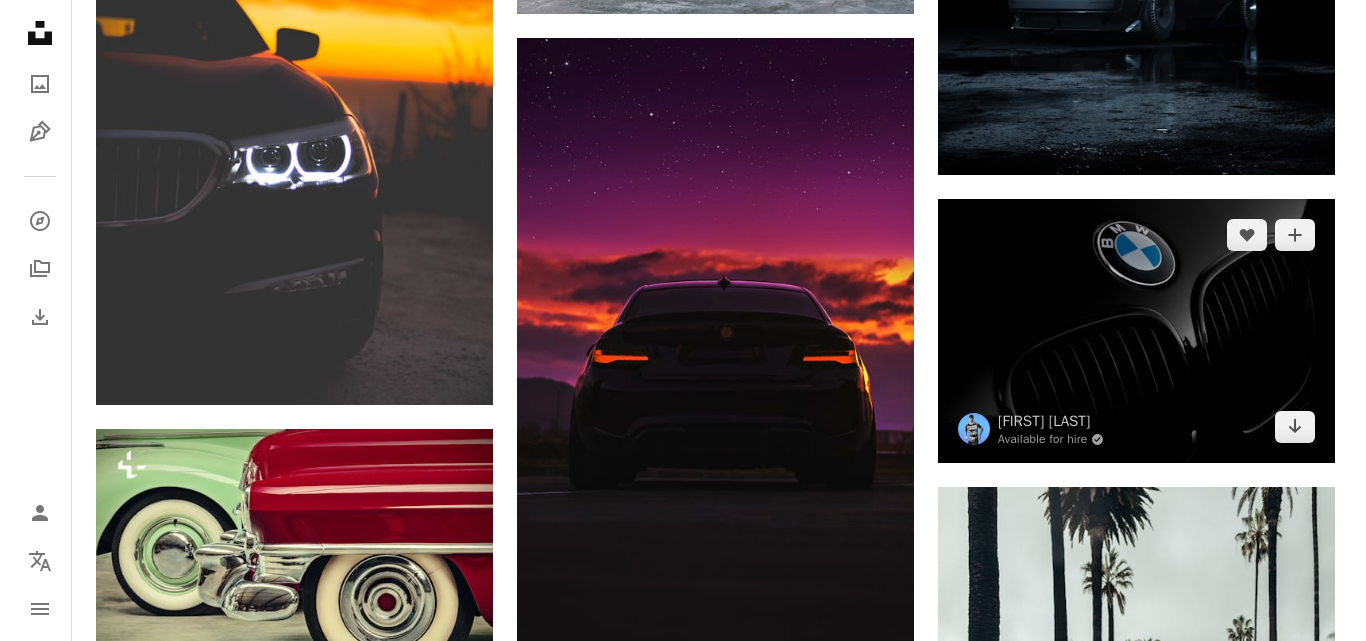scroll, scrollTop: 1974, scrollLeft: 0, axis: vertical 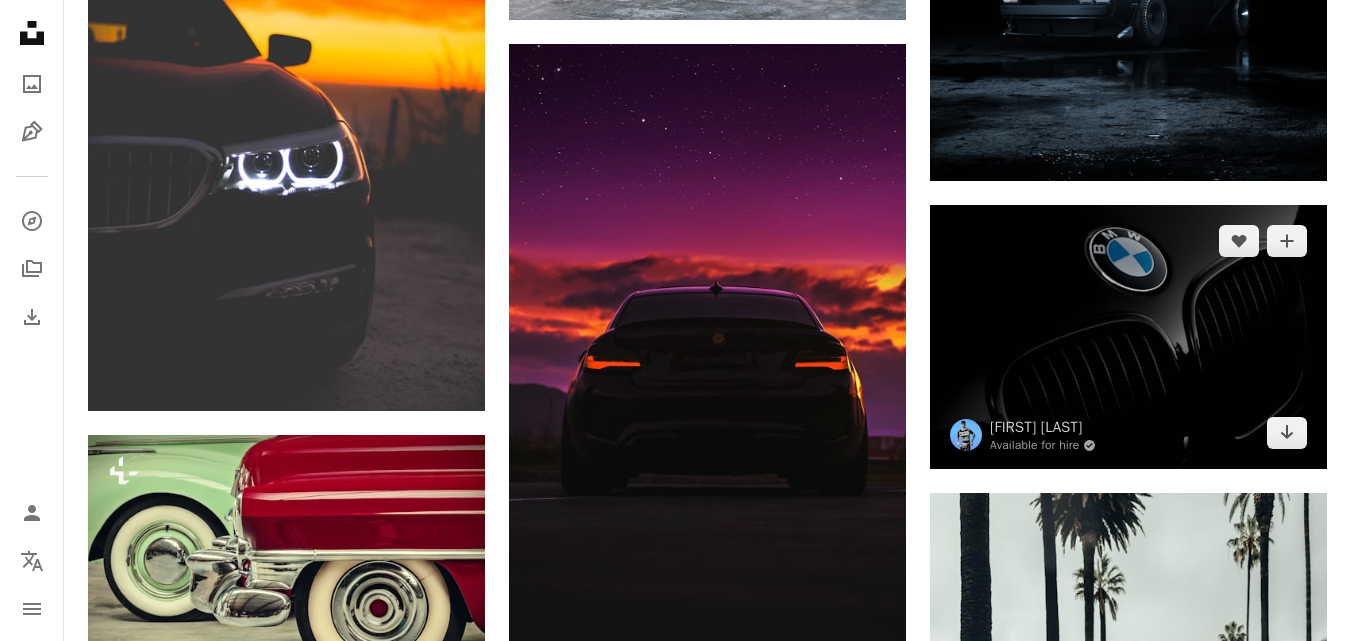 click at bounding box center (1128, 337) 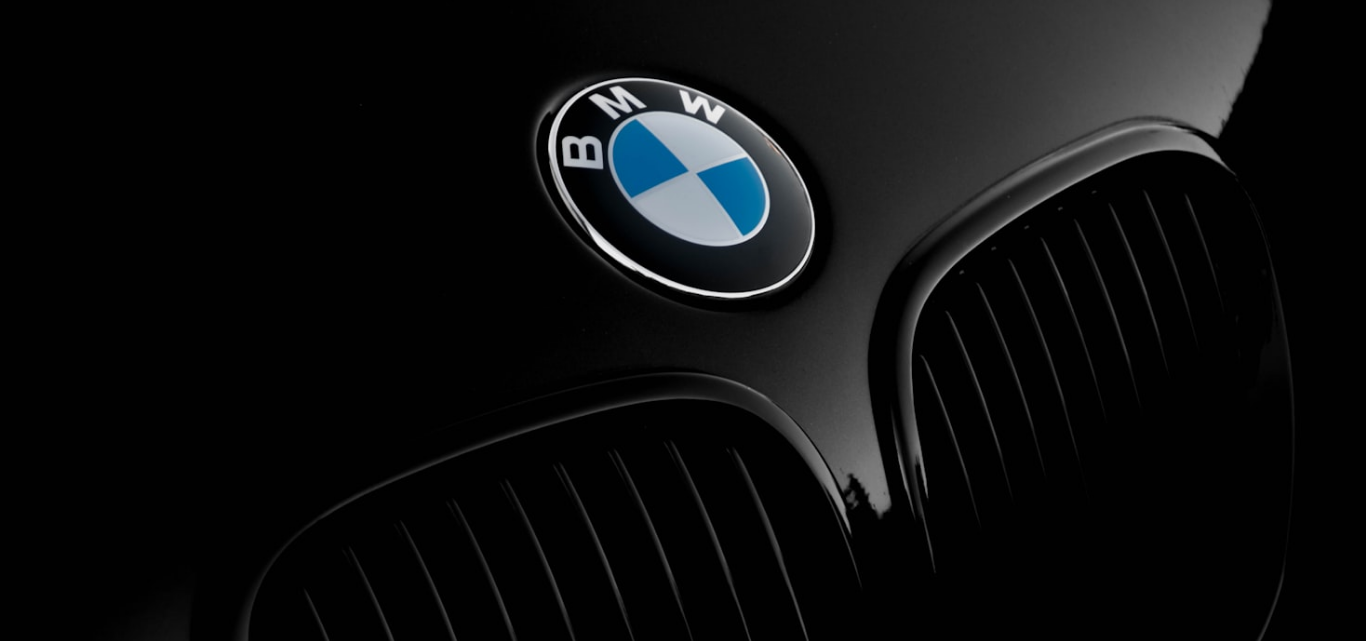 scroll, scrollTop: 125, scrollLeft: 0, axis: vertical 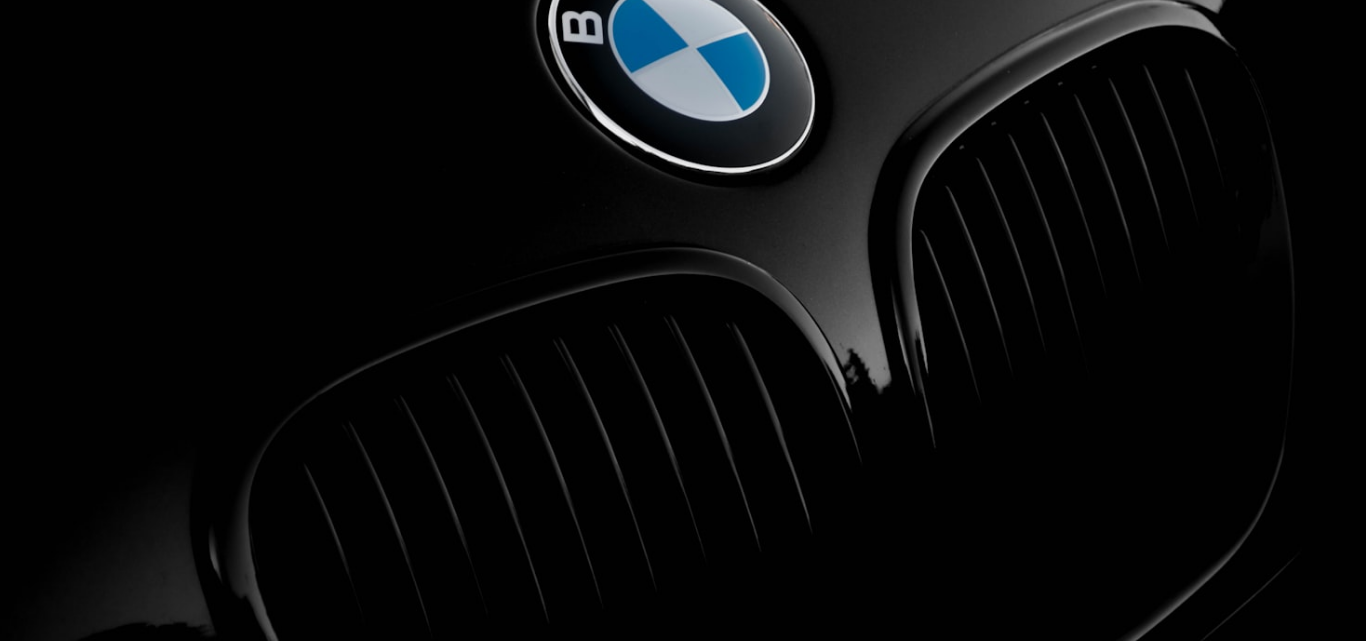 type 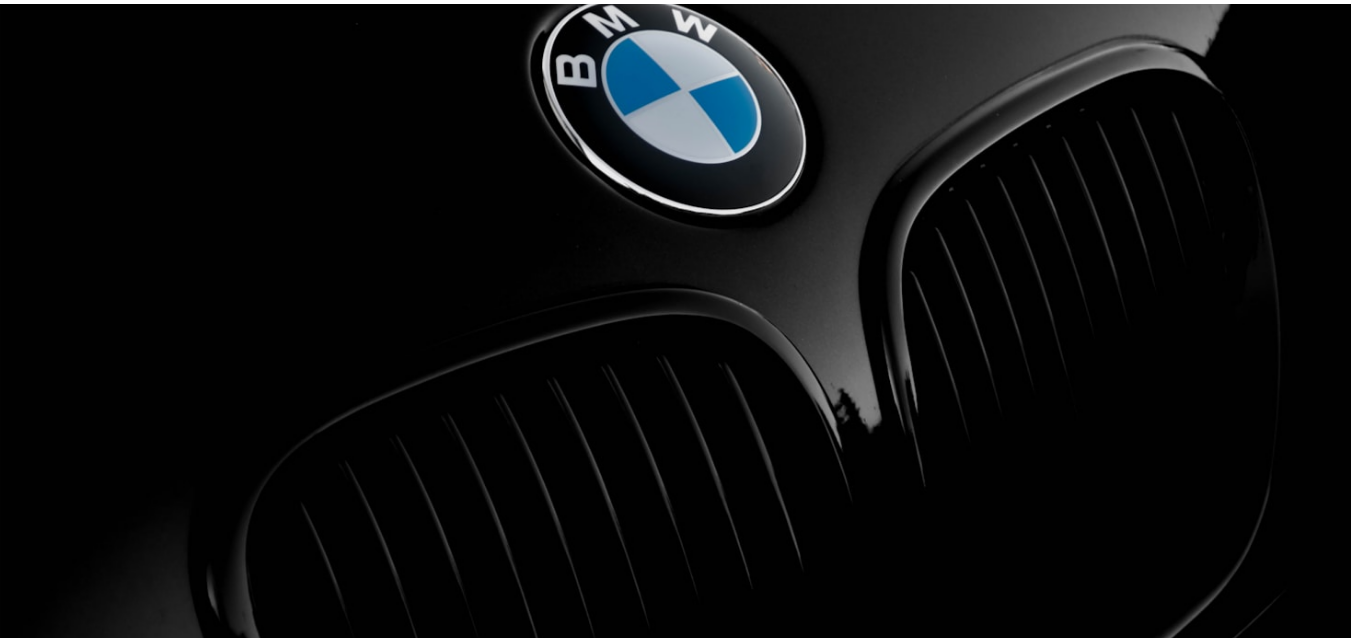 scroll, scrollTop: 45, scrollLeft: 0, axis: vertical 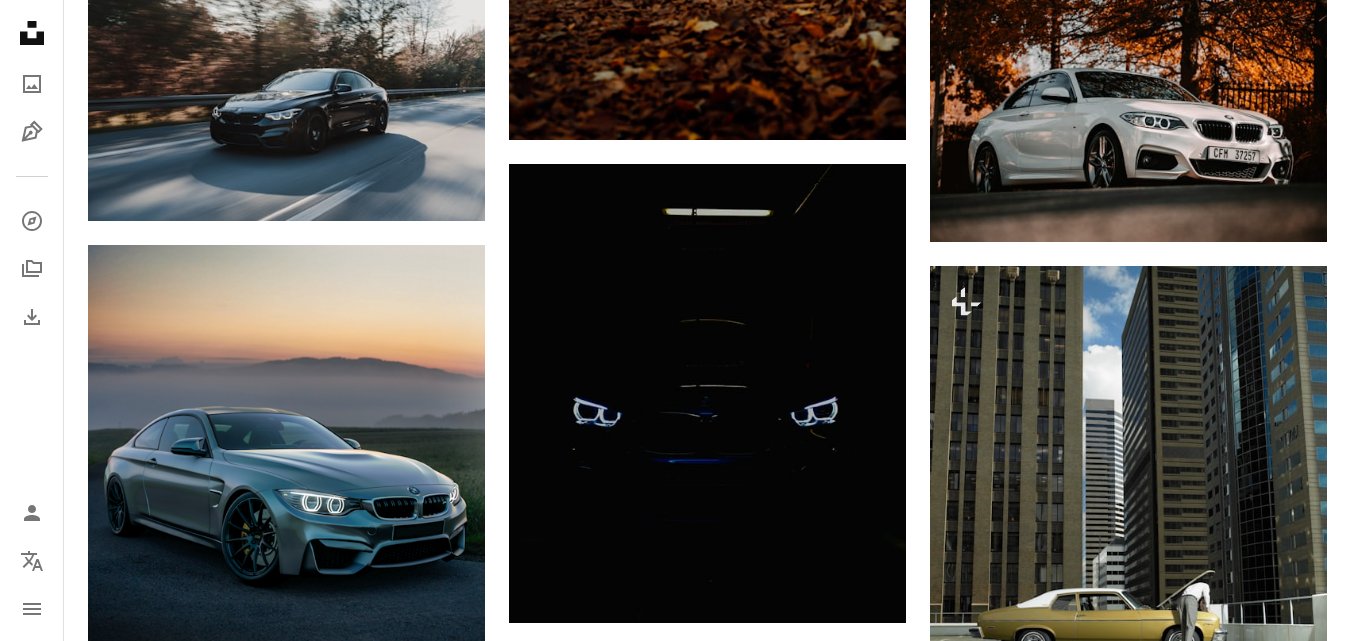 drag, startPoint x: 19, startPoint y: 110, endPoint x: 51, endPoint y: 13, distance: 102.14206 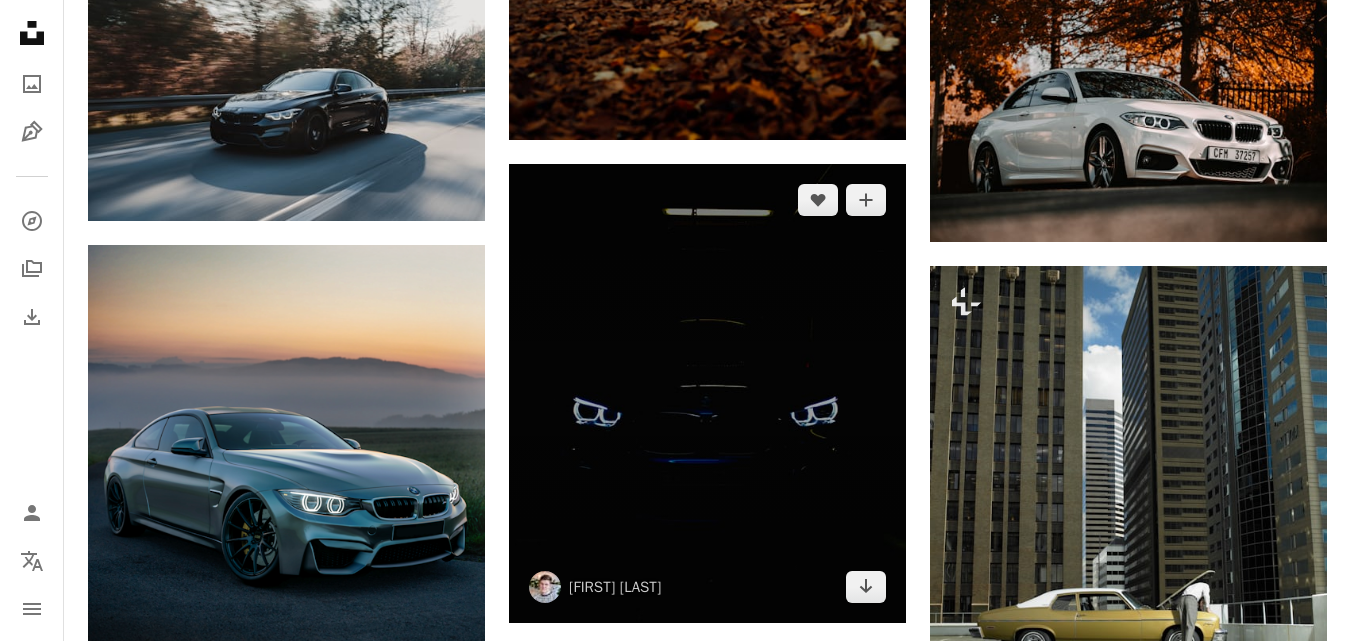 click at bounding box center [707, 393] 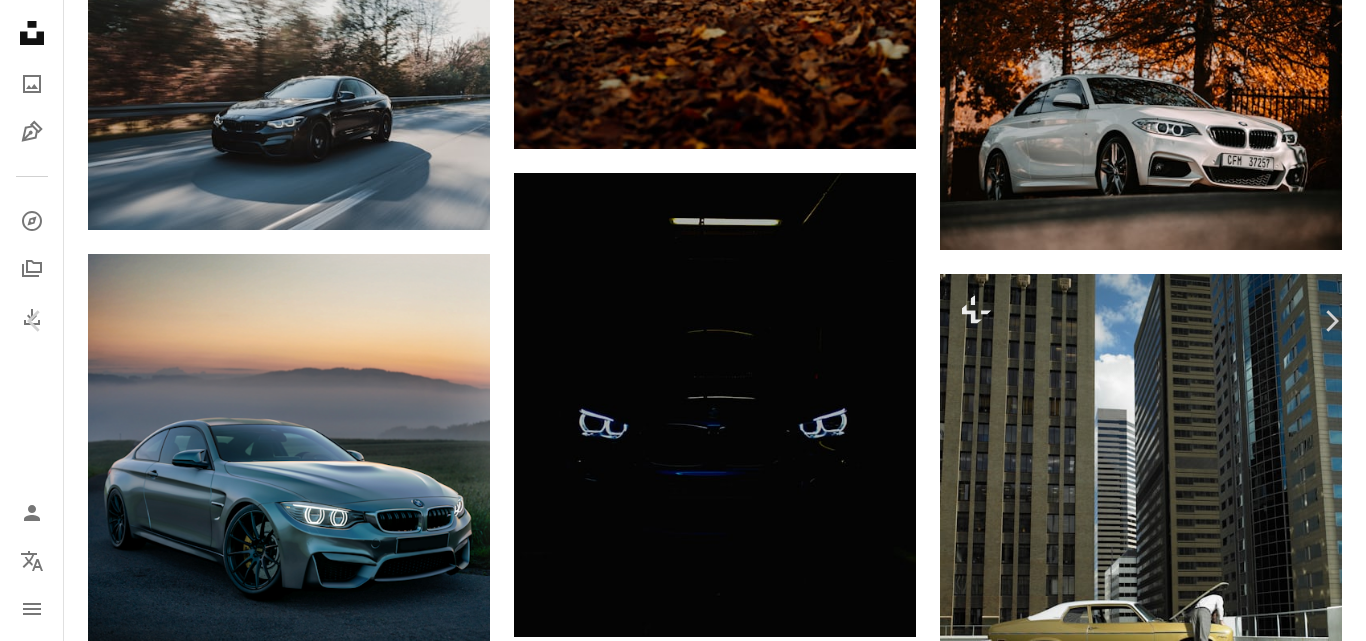 scroll, scrollTop: 1118, scrollLeft: 0, axis: vertical 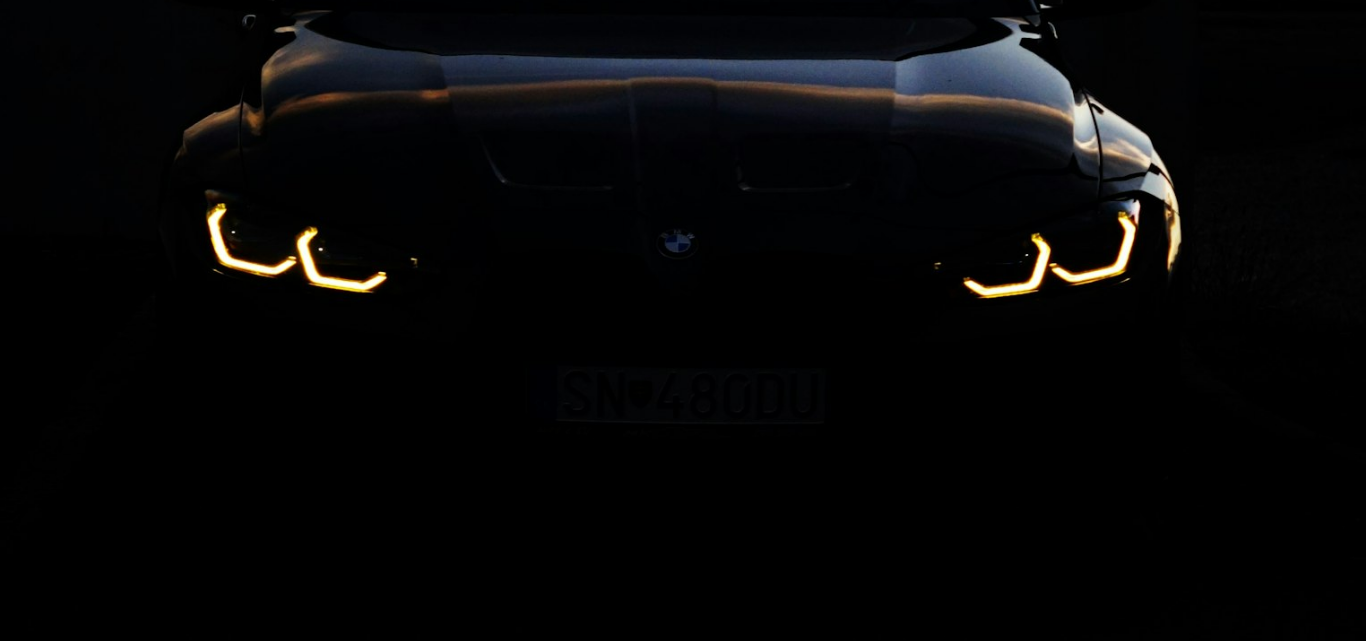 click at bounding box center (683, 345) 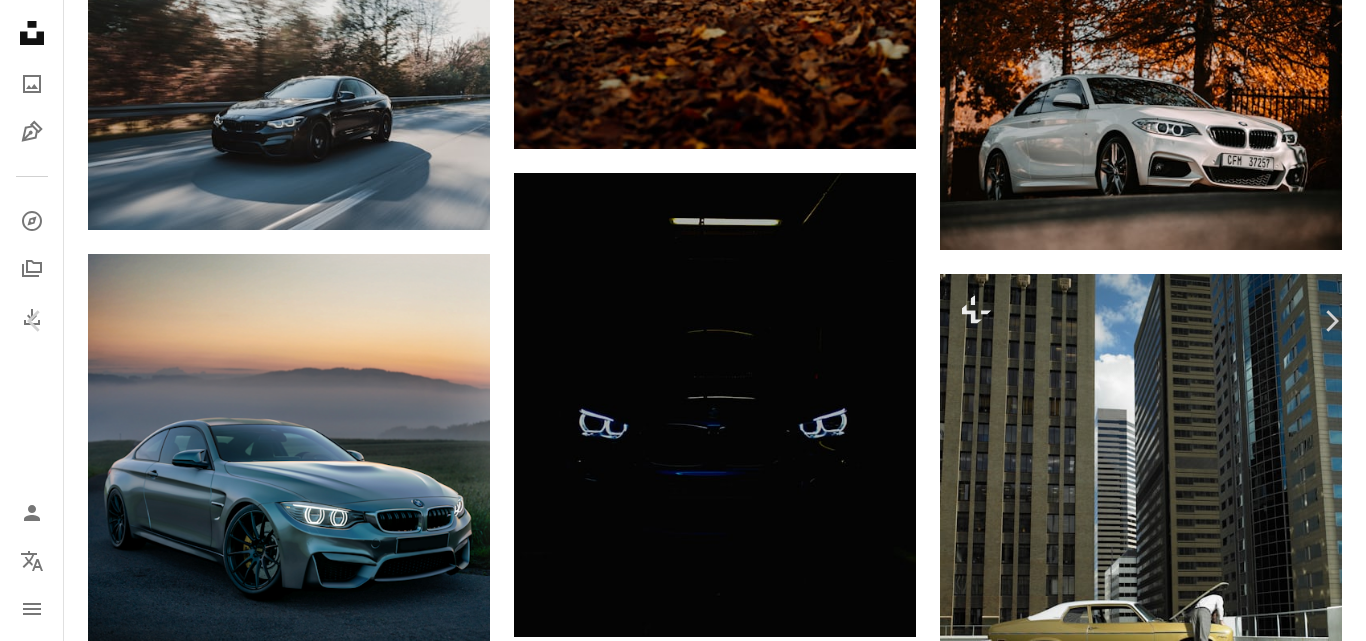 scroll, scrollTop: 27, scrollLeft: 0, axis: vertical 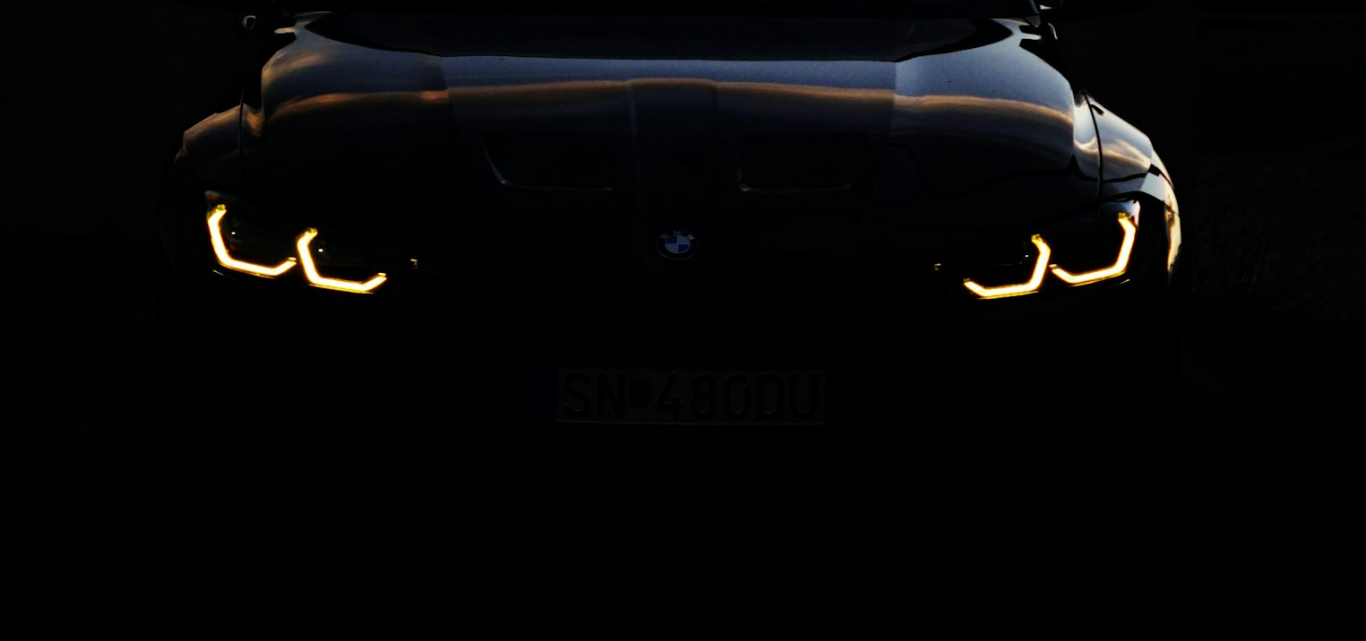 type 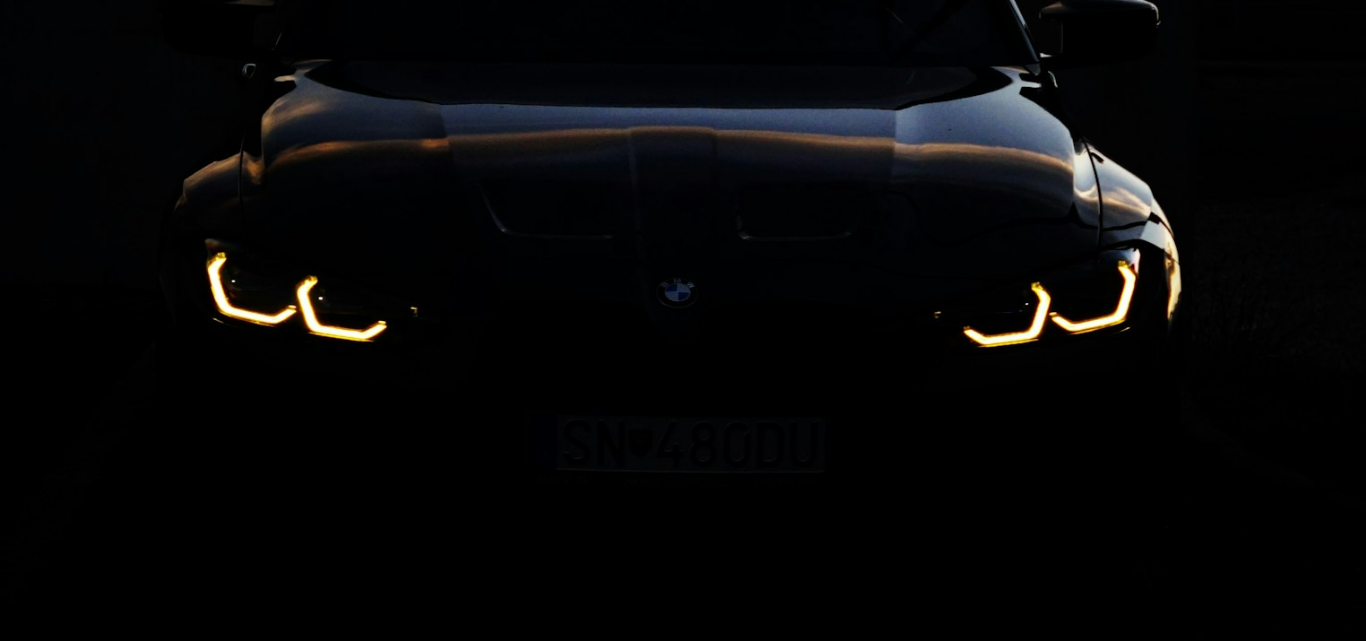 scroll, scrollTop: 831, scrollLeft: 0, axis: vertical 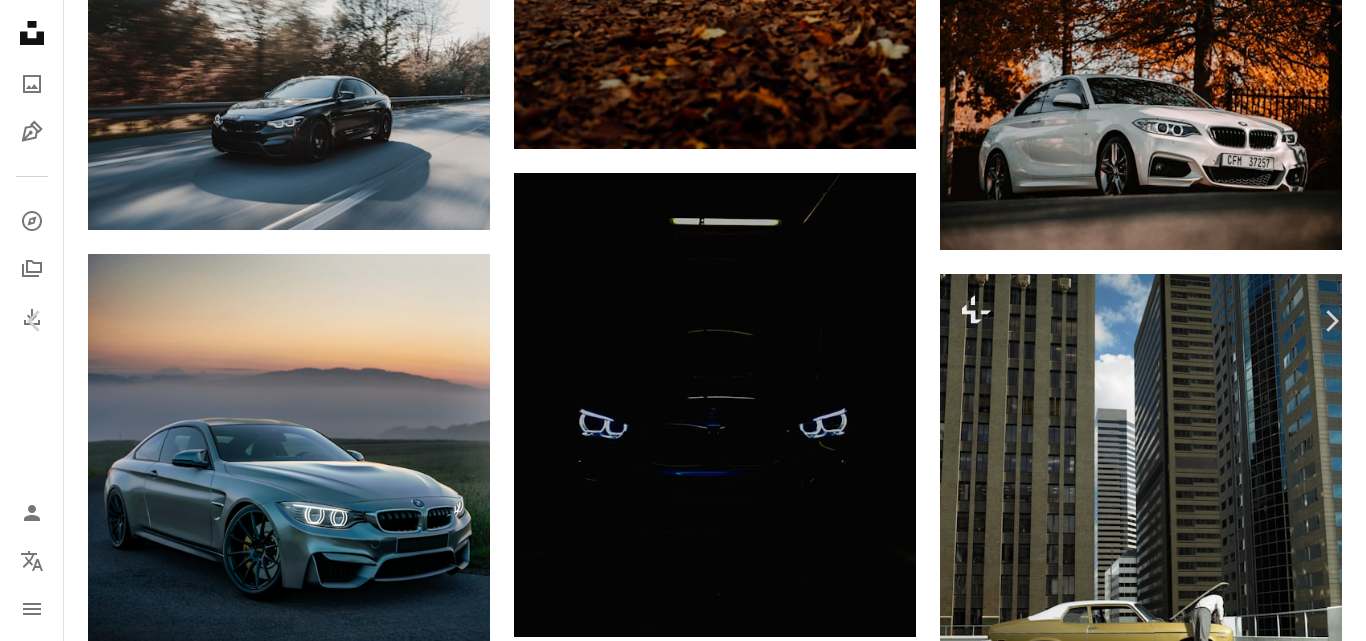 click at bounding box center (676, 6586) 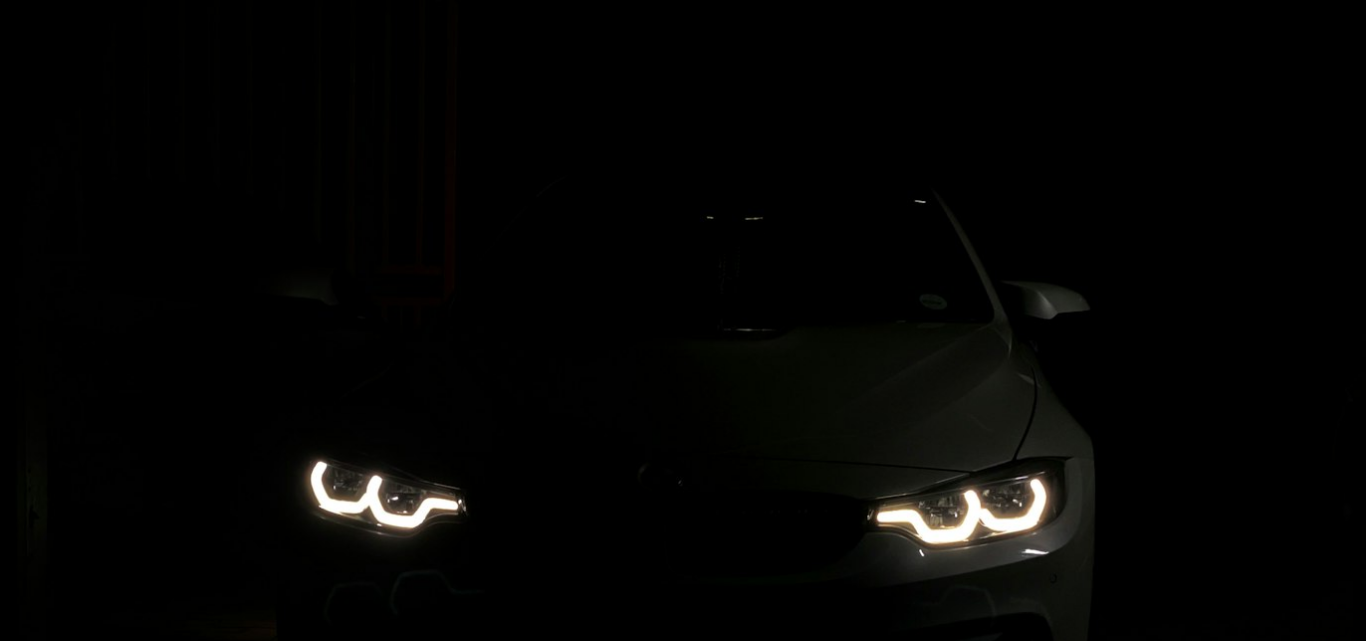 scroll, scrollTop: 181, scrollLeft: 0, axis: vertical 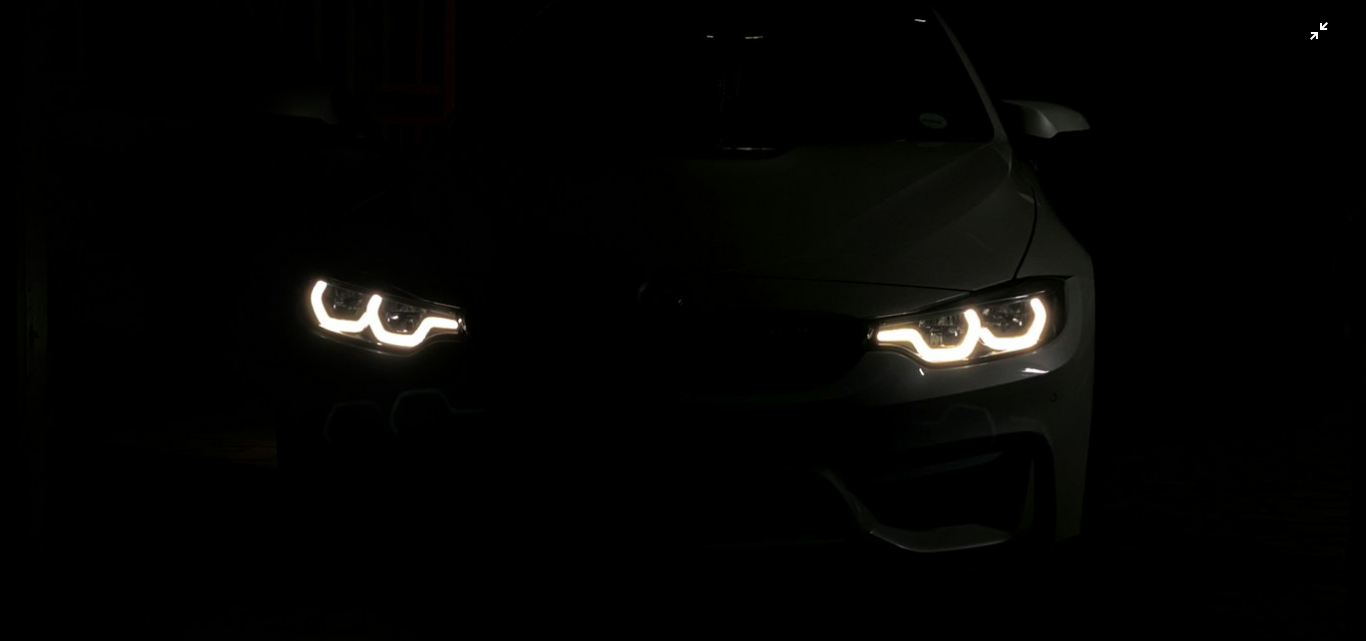 type 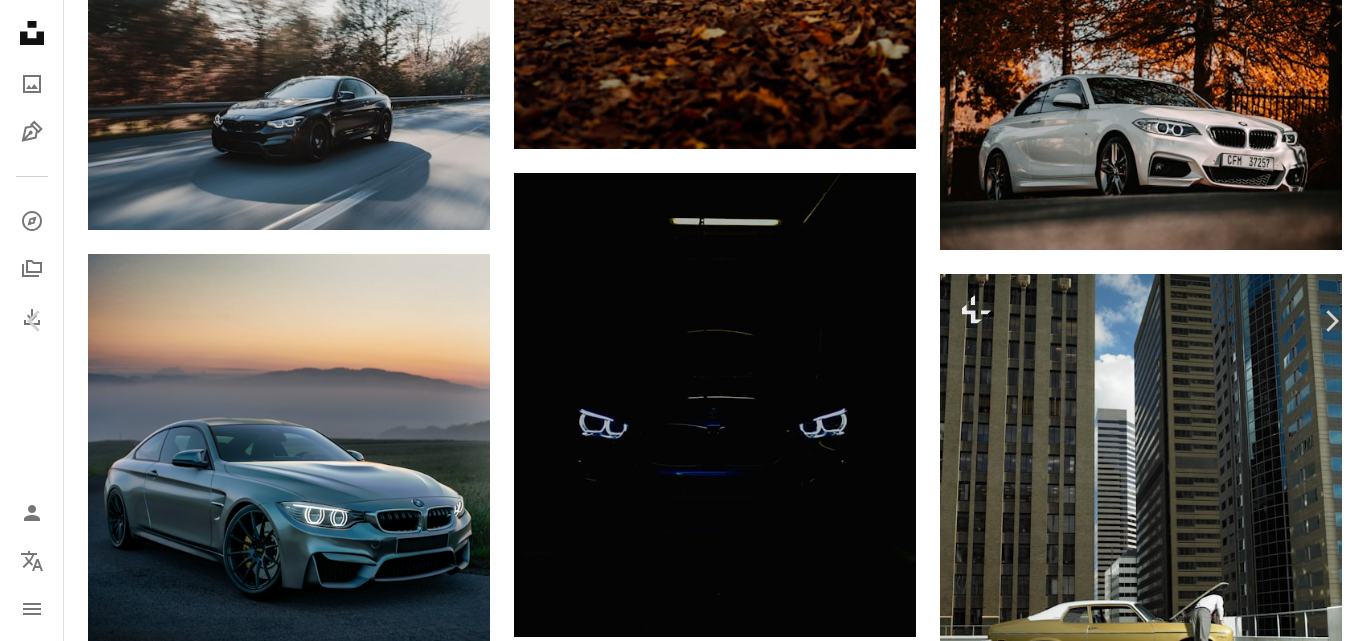 click at bounding box center (676, 6586) 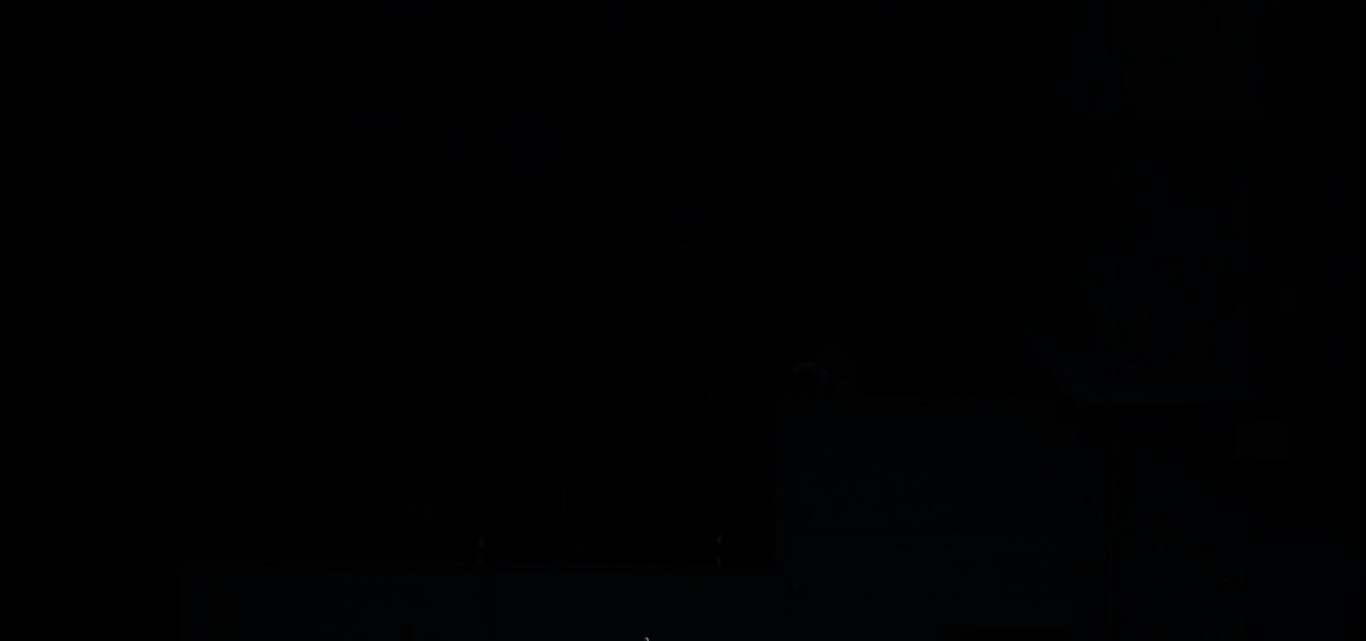 scroll, scrollTop: 871, scrollLeft: 0, axis: vertical 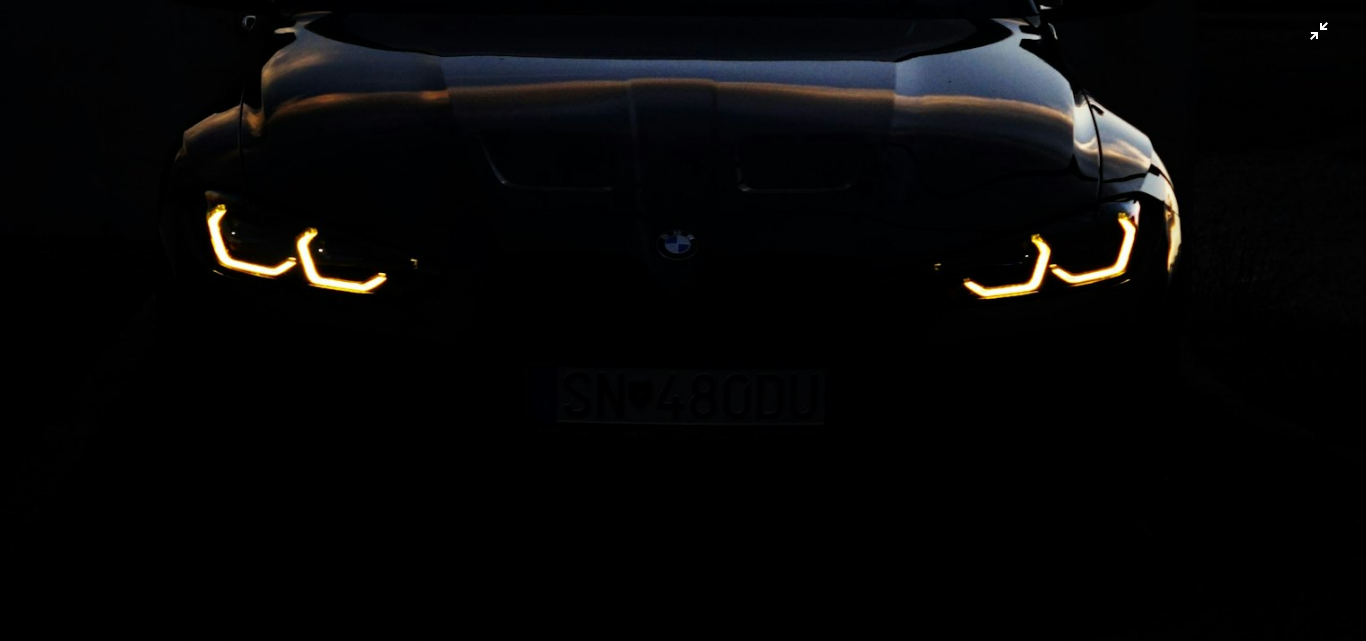 click at bounding box center [683, 346] 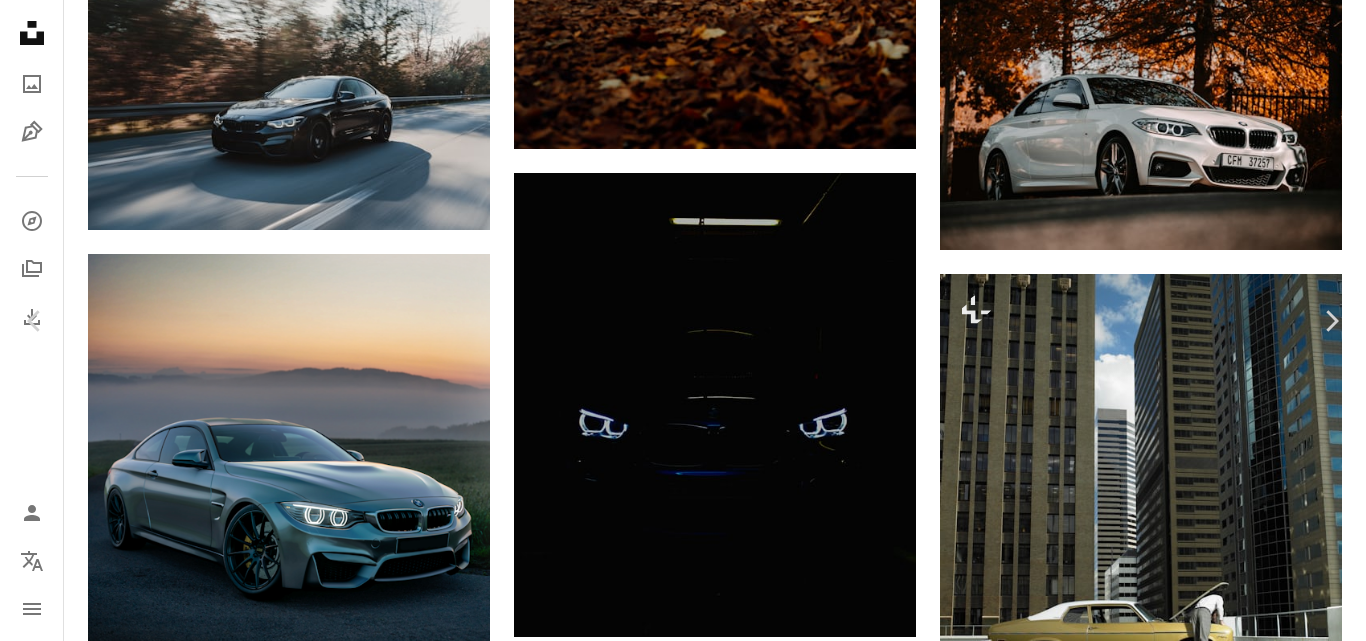scroll, scrollTop: 27, scrollLeft: 0, axis: vertical 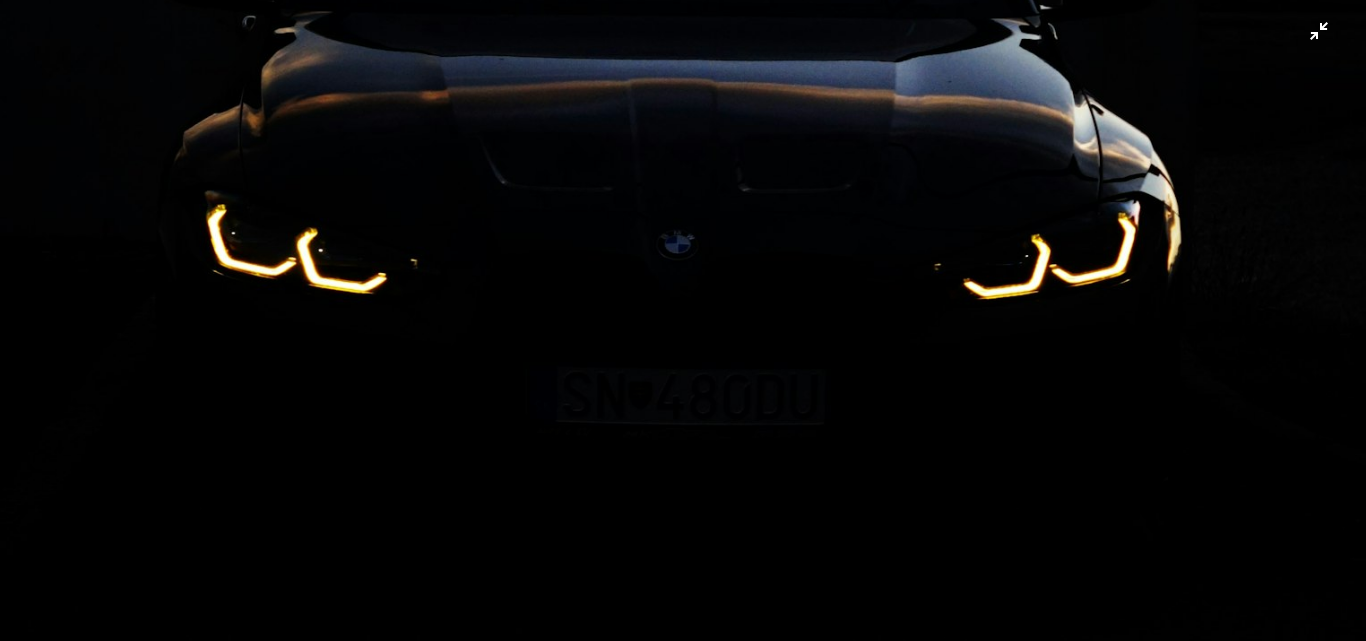 type 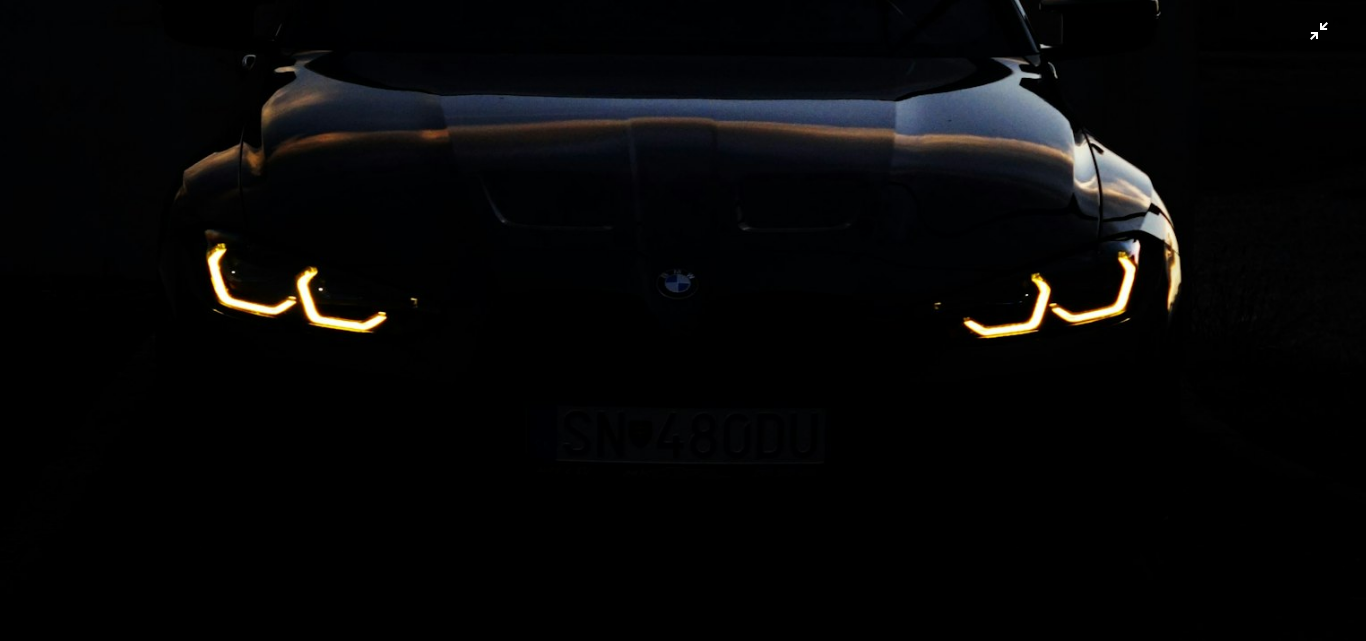 scroll, scrollTop: 831, scrollLeft: 0, axis: vertical 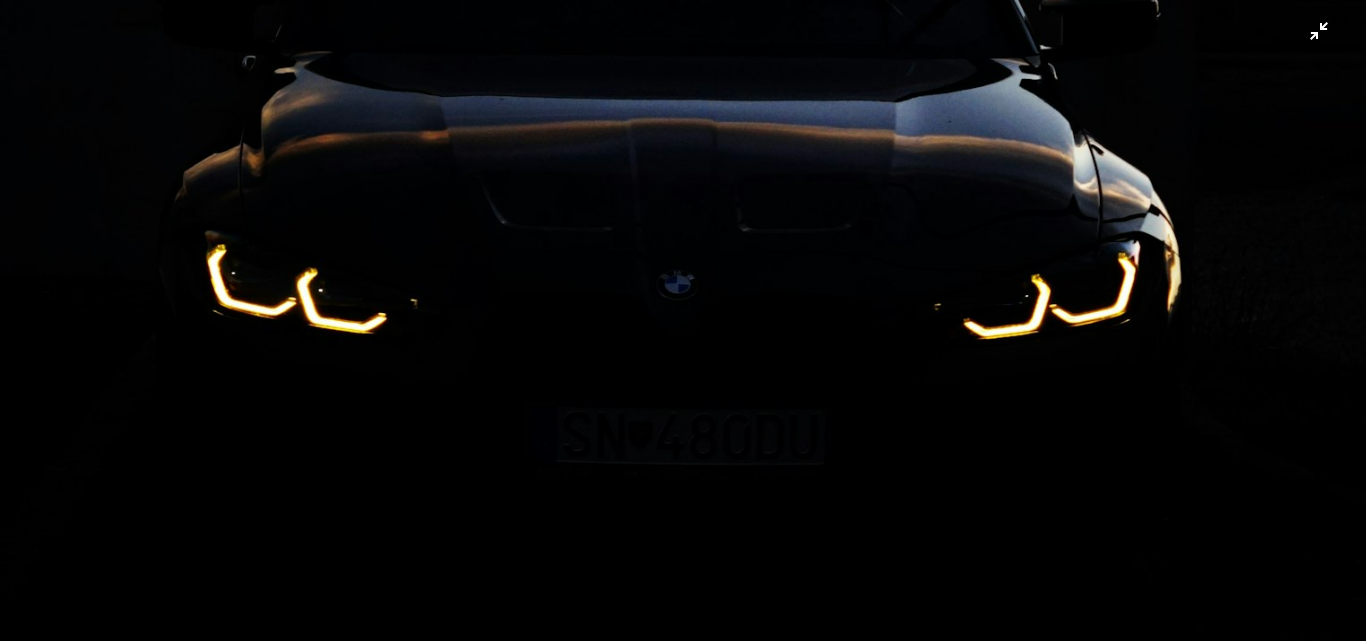 click at bounding box center (683, 386) 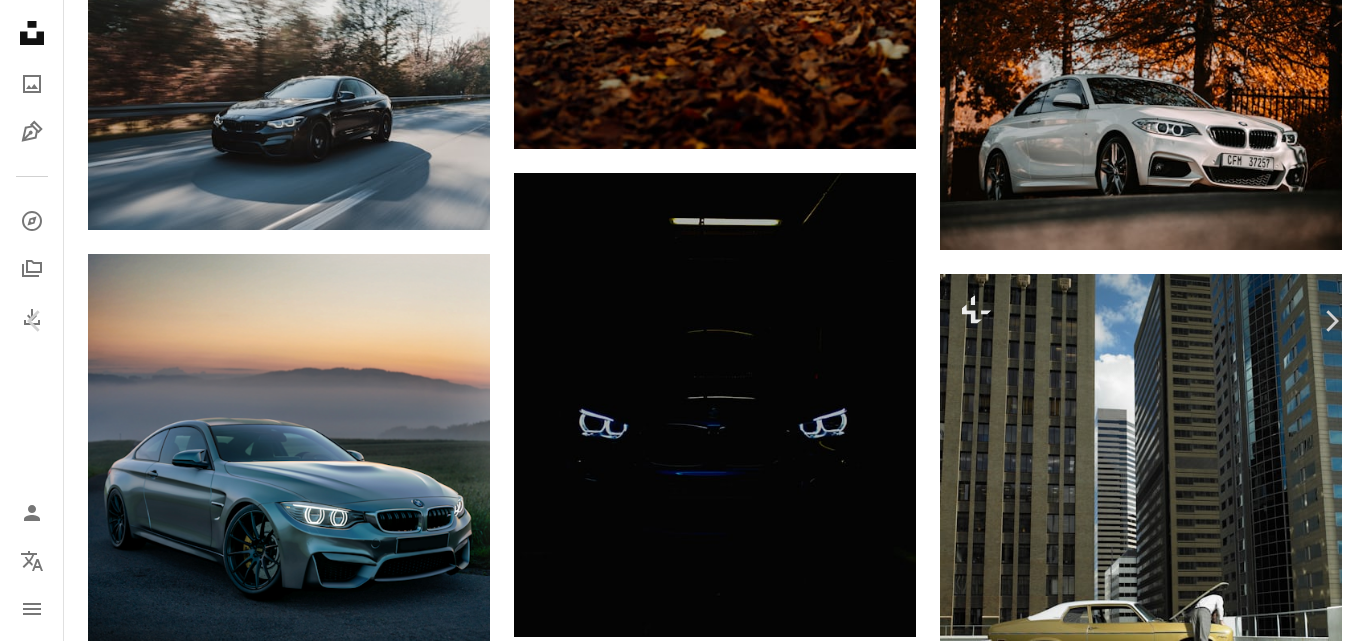 type 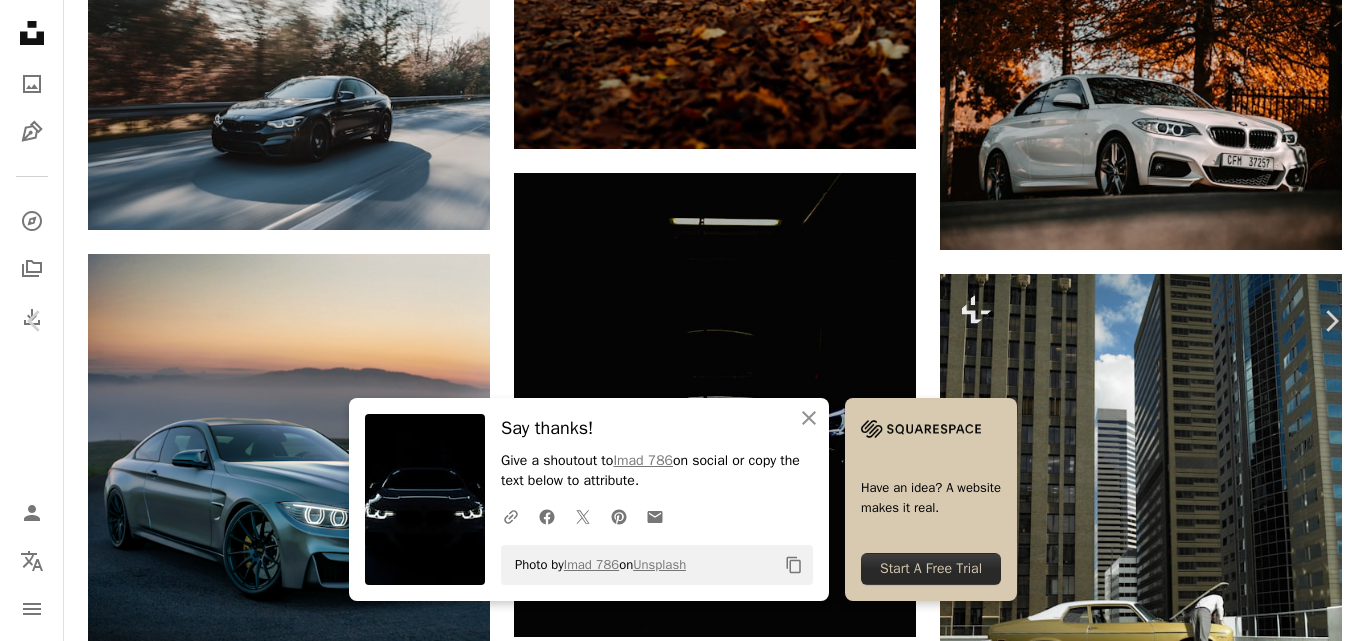click on "Copy content" at bounding box center (794, 565) 